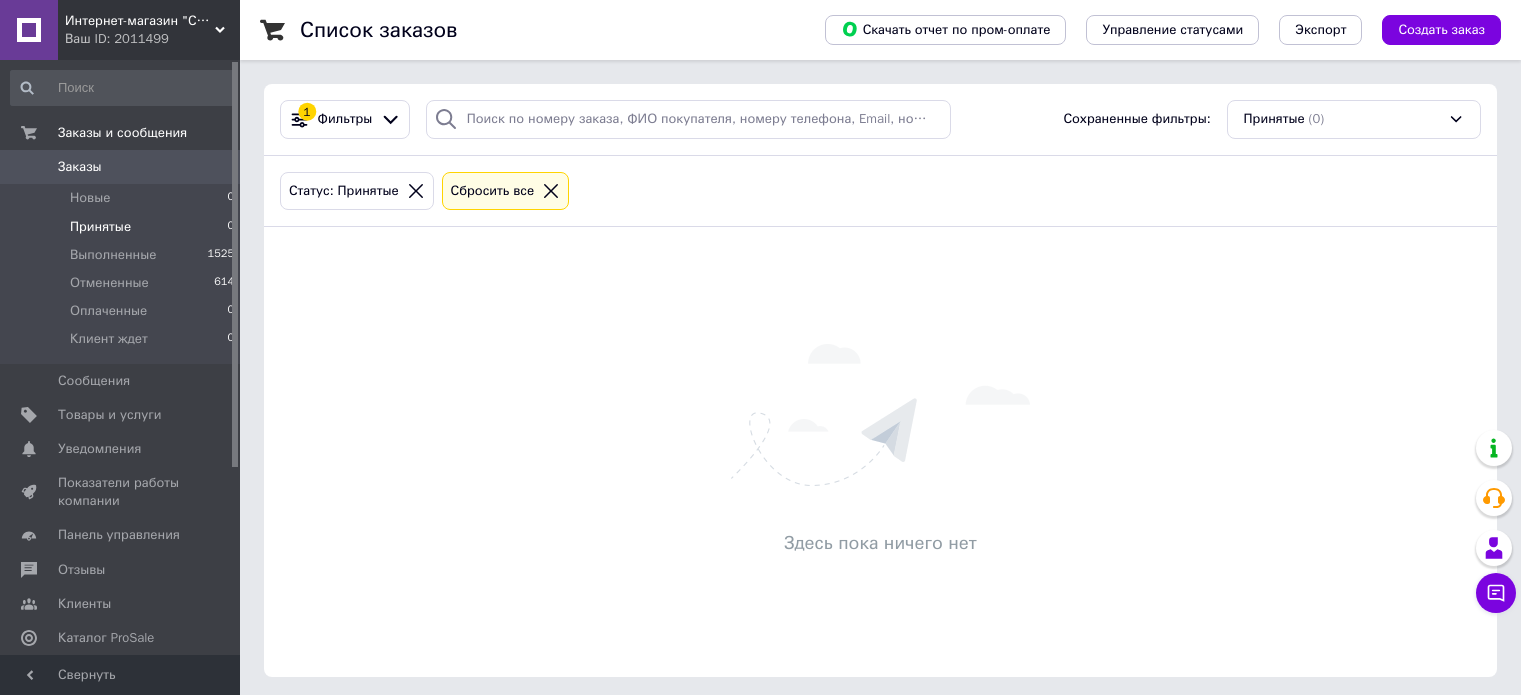 scroll, scrollTop: 0, scrollLeft: 0, axis: both 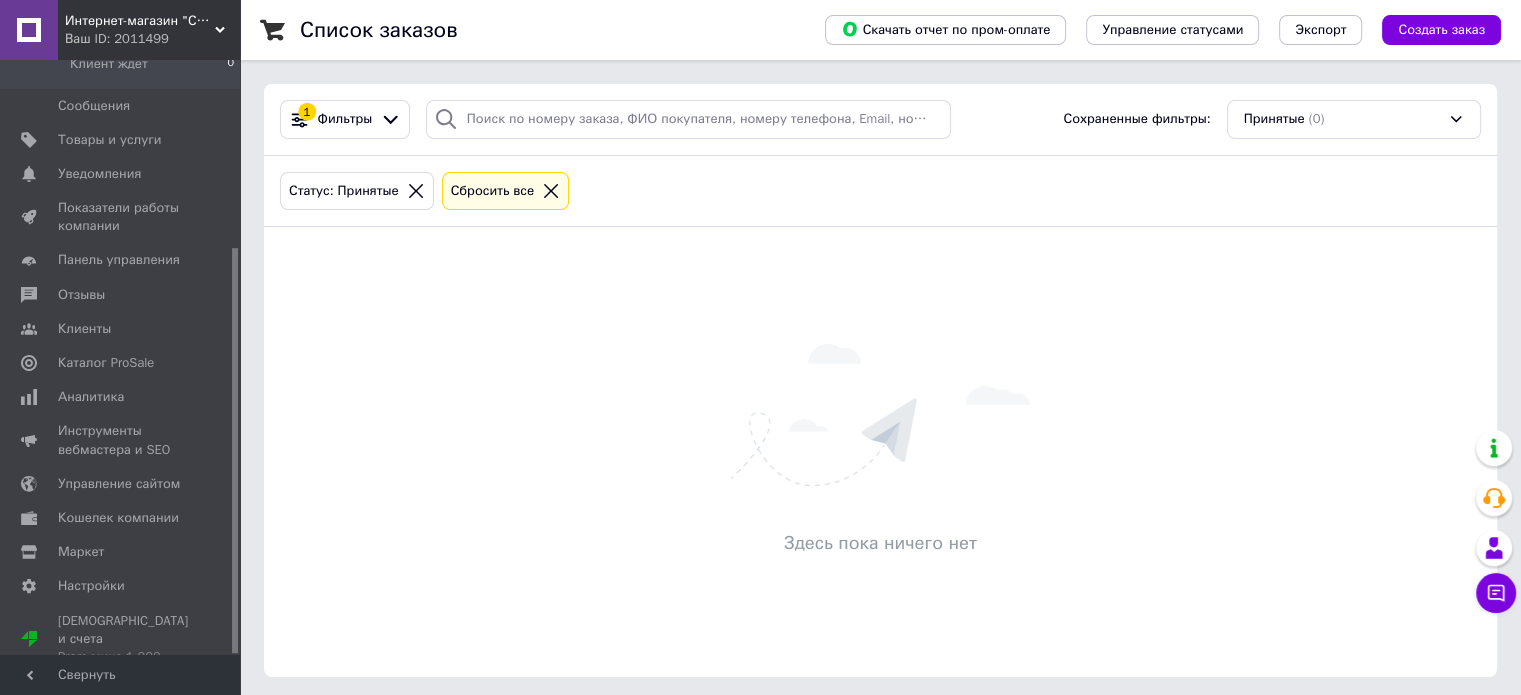 drag, startPoint x: 234, startPoint y: 419, endPoint x: 236, endPoint y: 629, distance: 210.00952 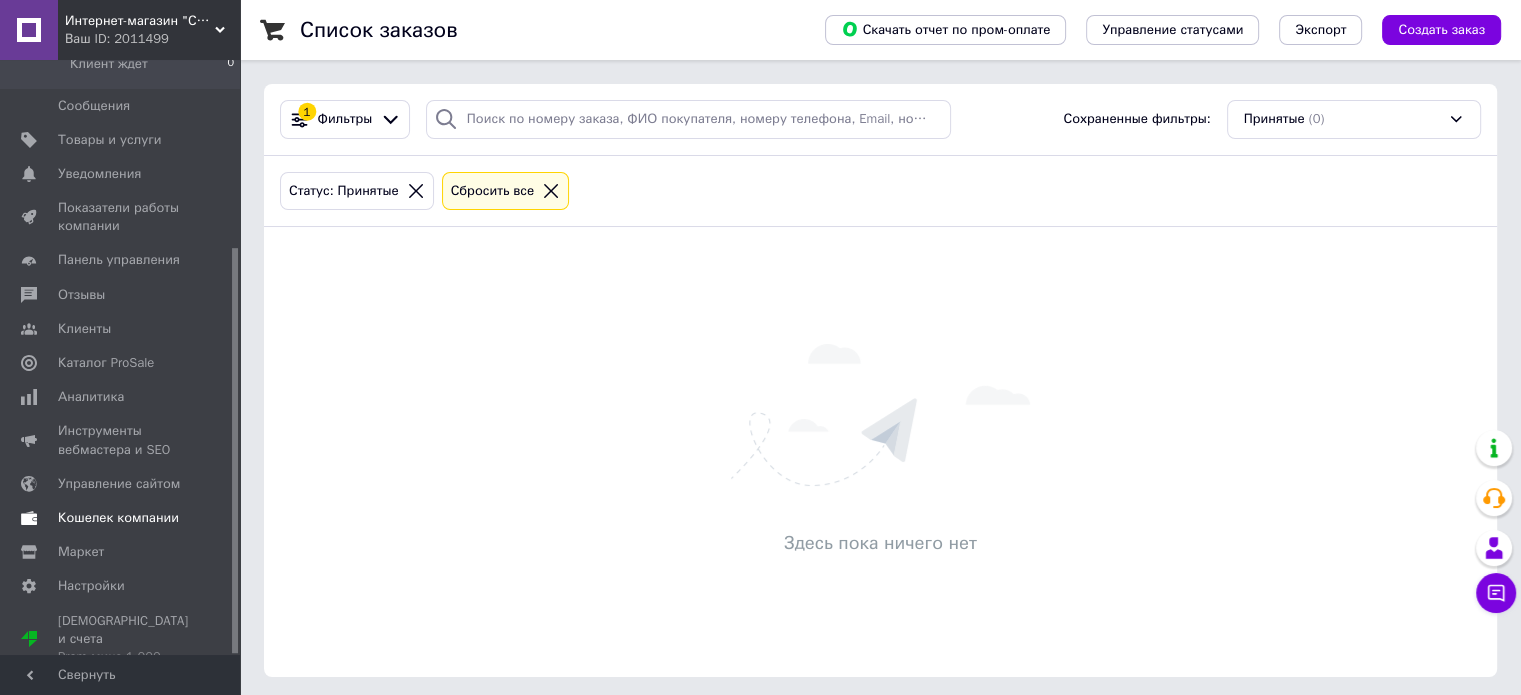 click on "Кошелек компании" at bounding box center [118, 518] 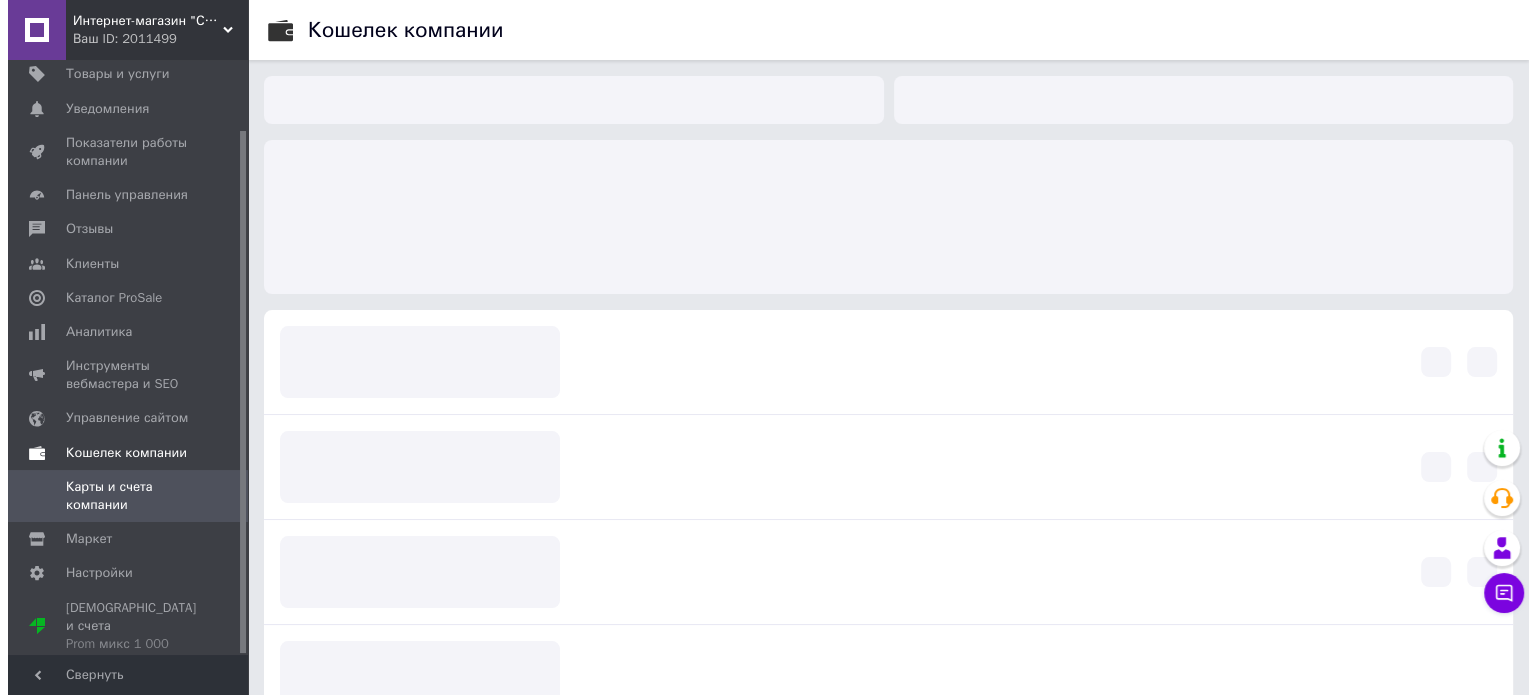 scroll, scrollTop: 80, scrollLeft: 0, axis: vertical 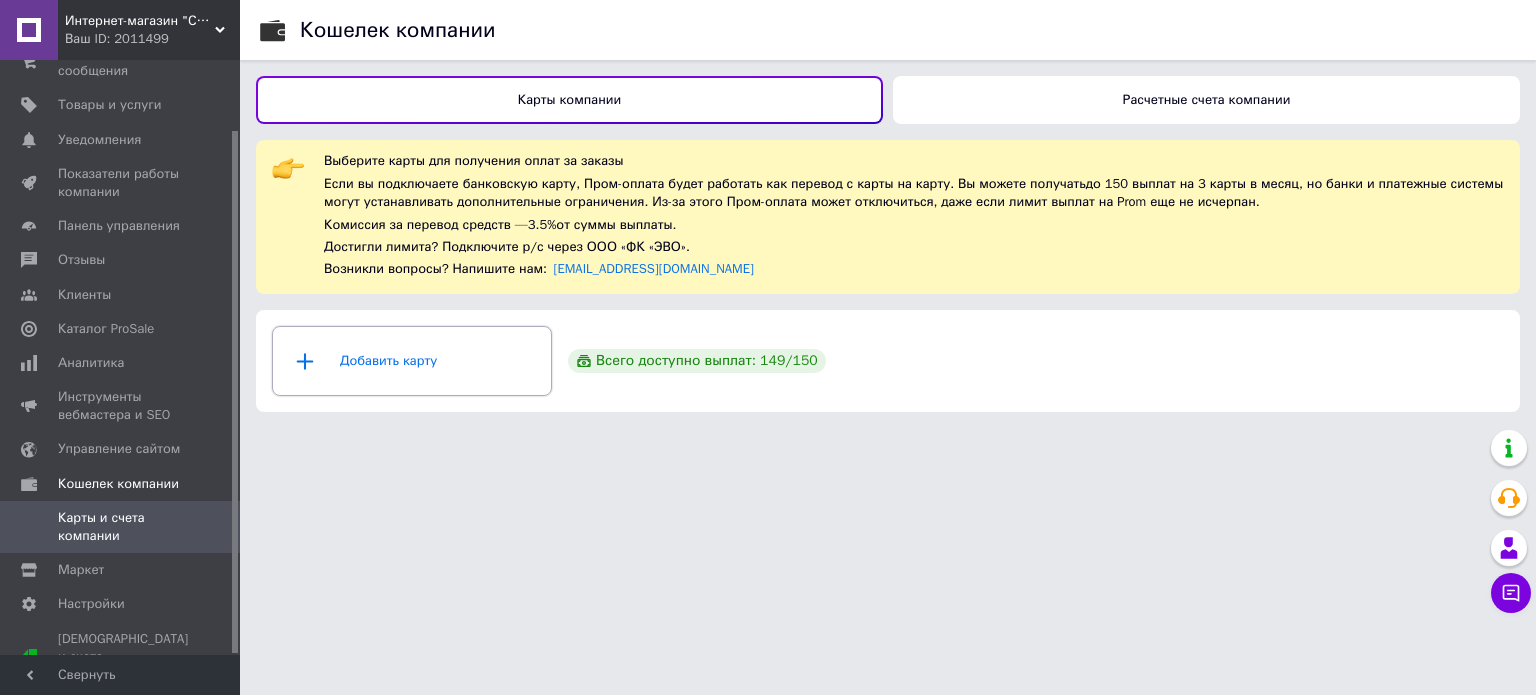 click on "Добавить карту" at bounding box center [412, 361] 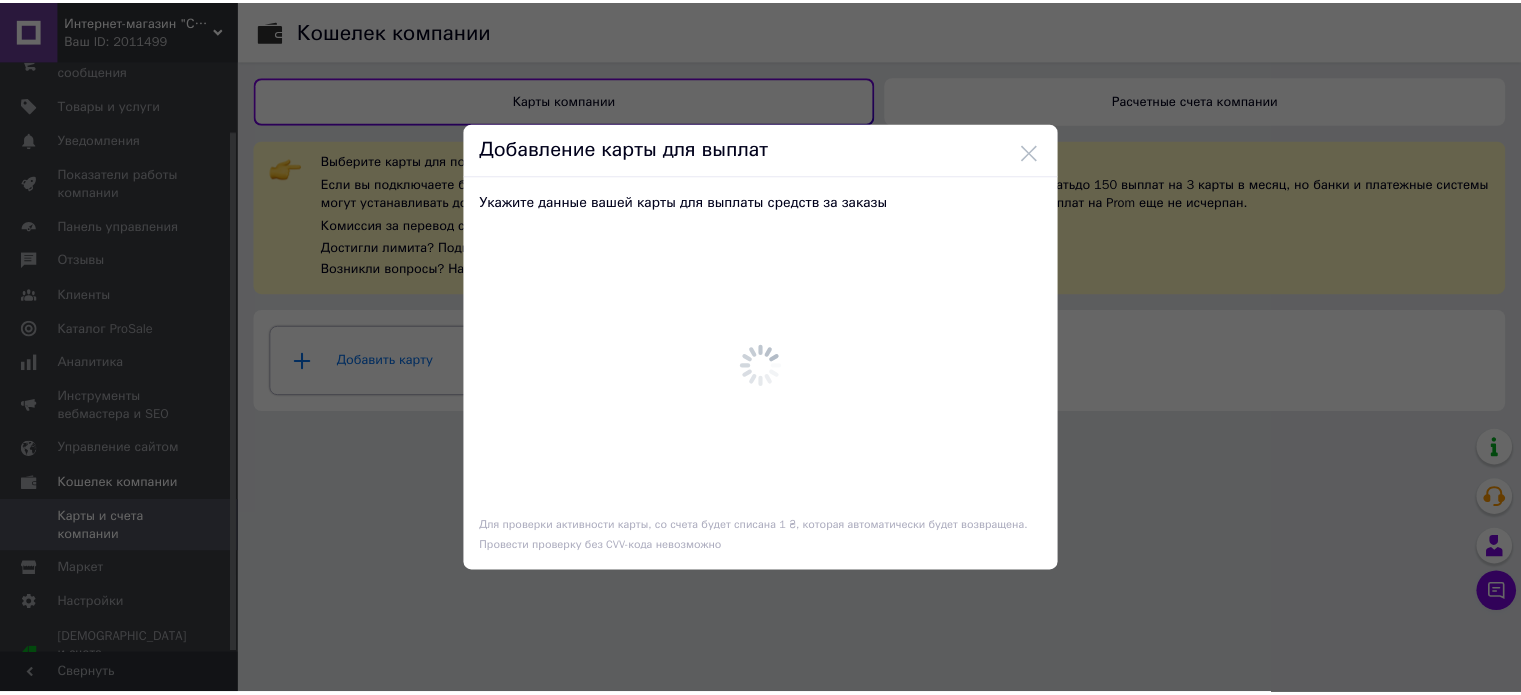 scroll, scrollTop: 0, scrollLeft: 0, axis: both 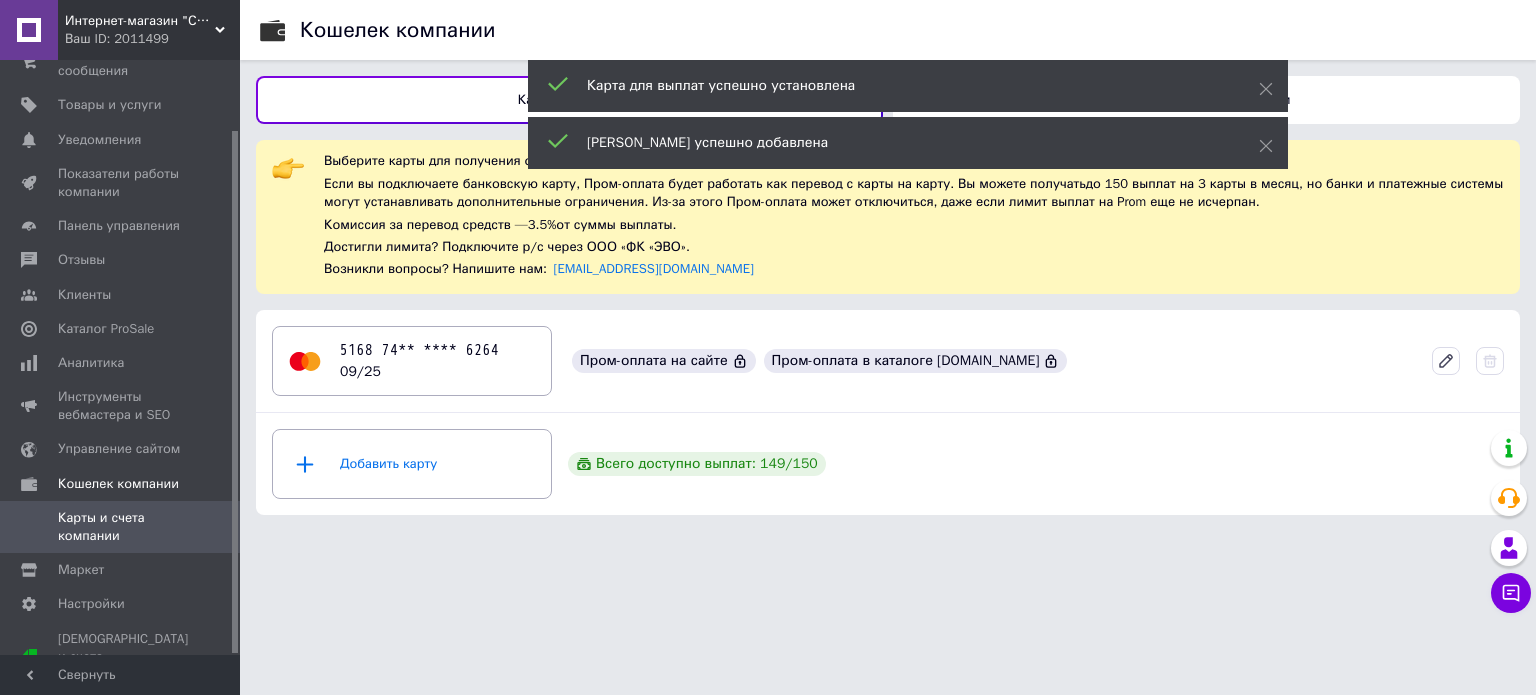 click on "Всего доступно выплат:   149 / 150" at bounding box center (697, 464) 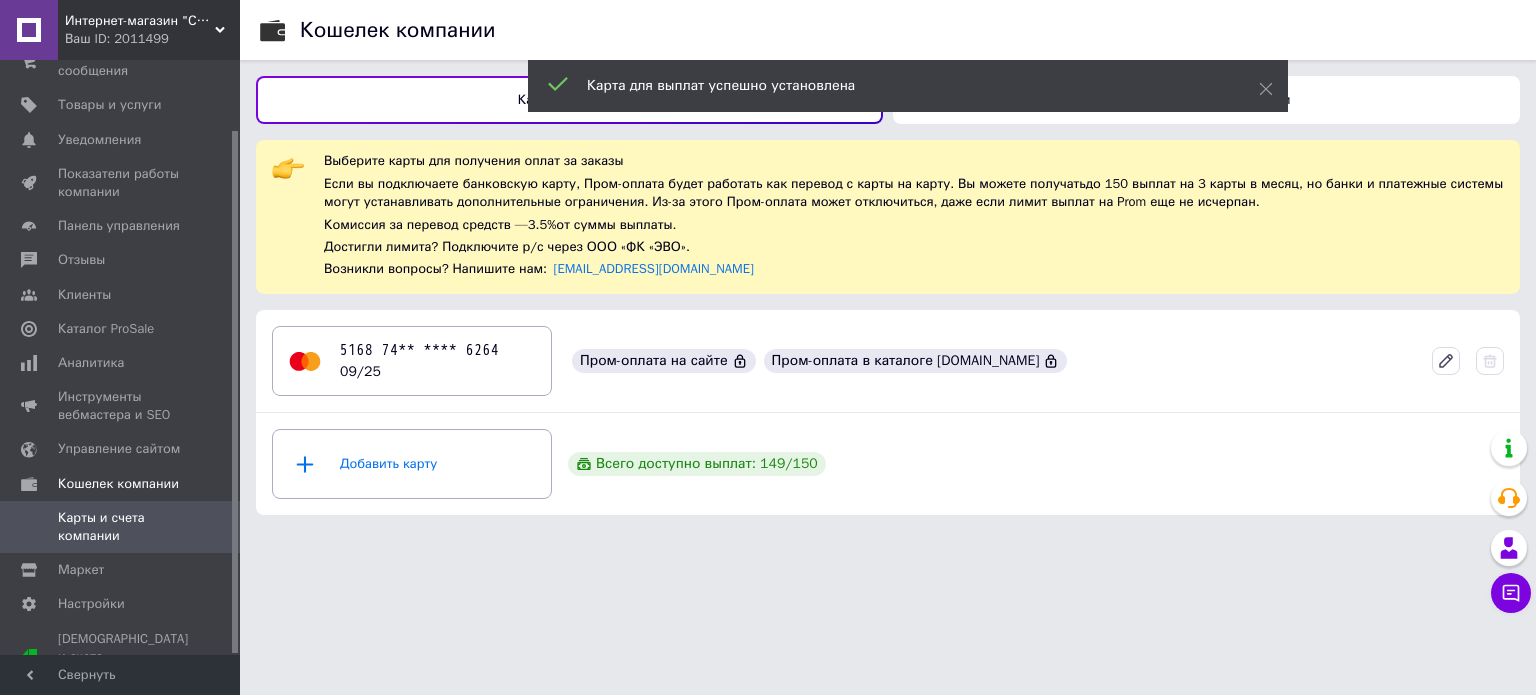 click on "Всего доступно выплат:   149 / 150" at bounding box center (697, 464) 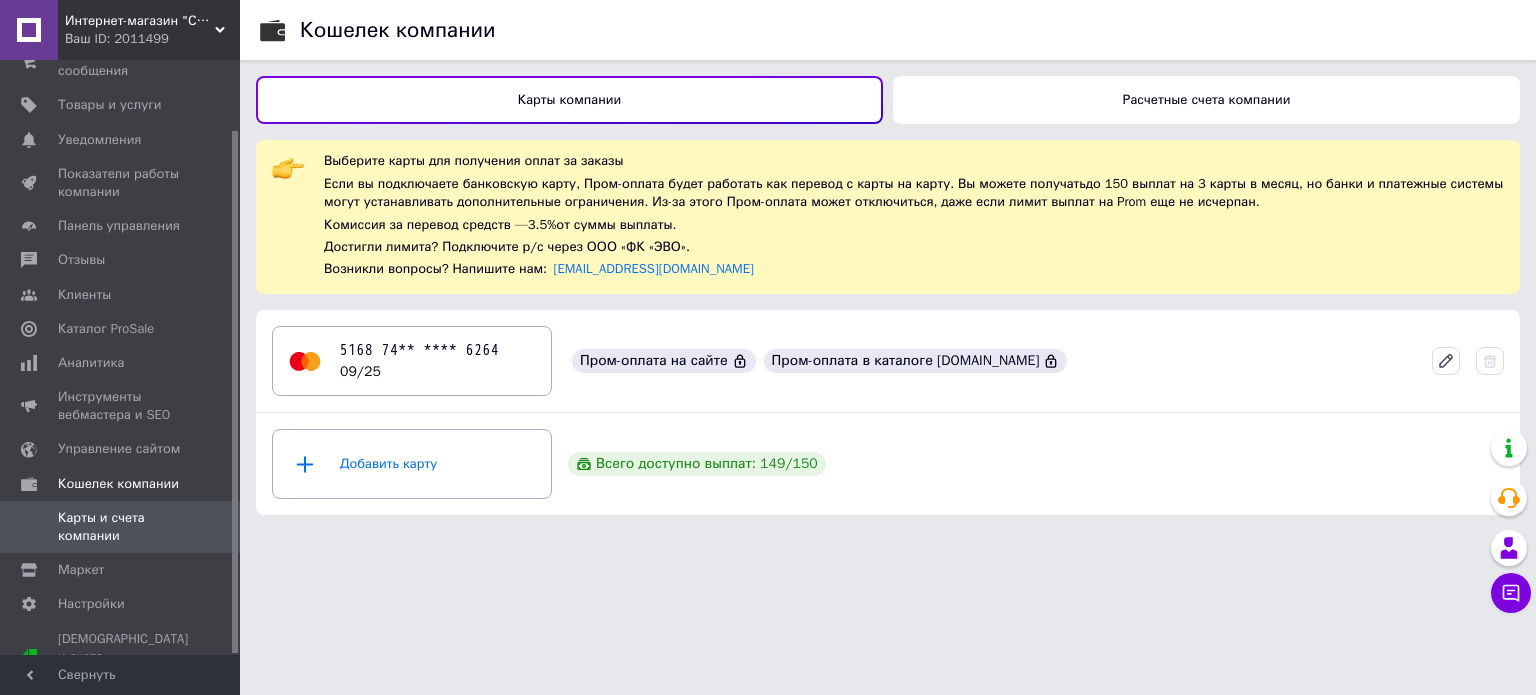 click on "Расчетные счета компании" at bounding box center (1206, 100) 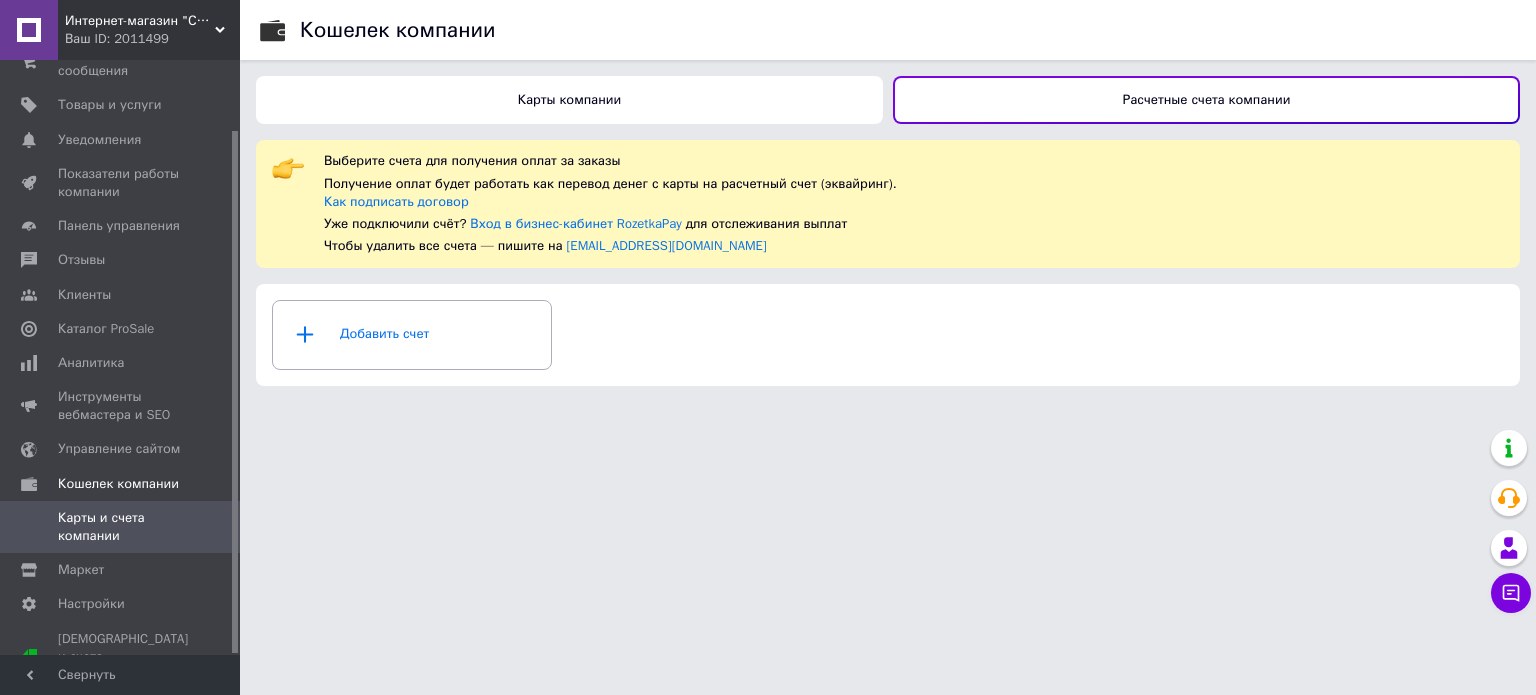click on "Карты компании" at bounding box center (569, 100) 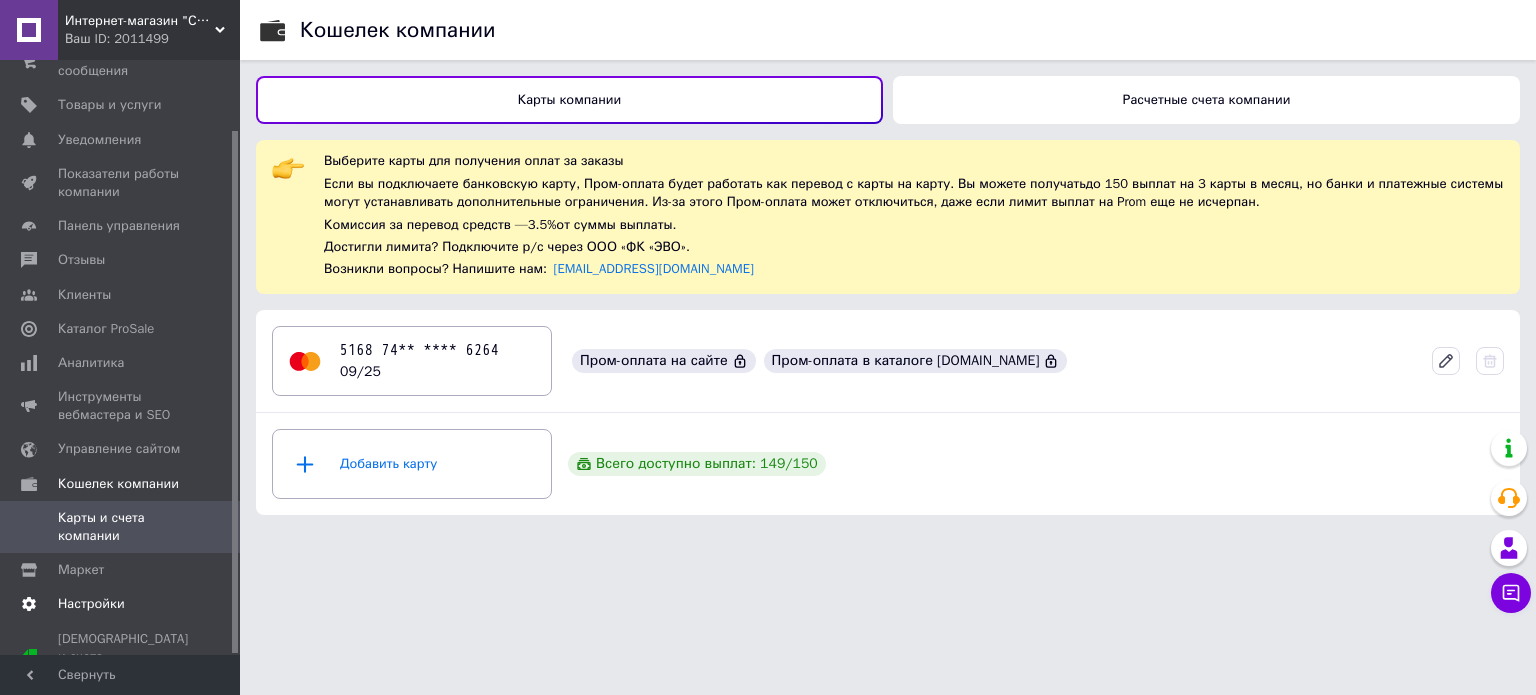 click on "Настройки" at bounding box center [91, 604] 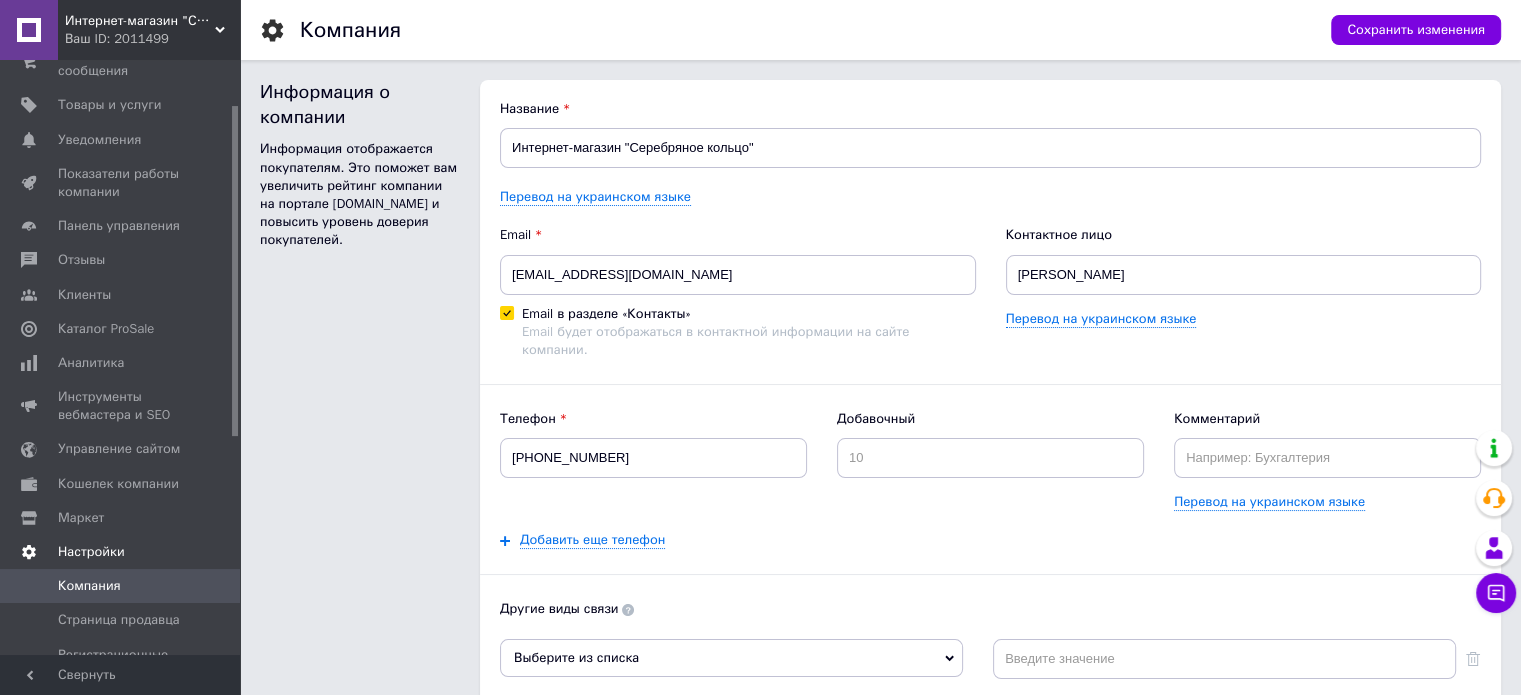 scroll, scrollTop: 0, scrollLeft: 0, axis: both 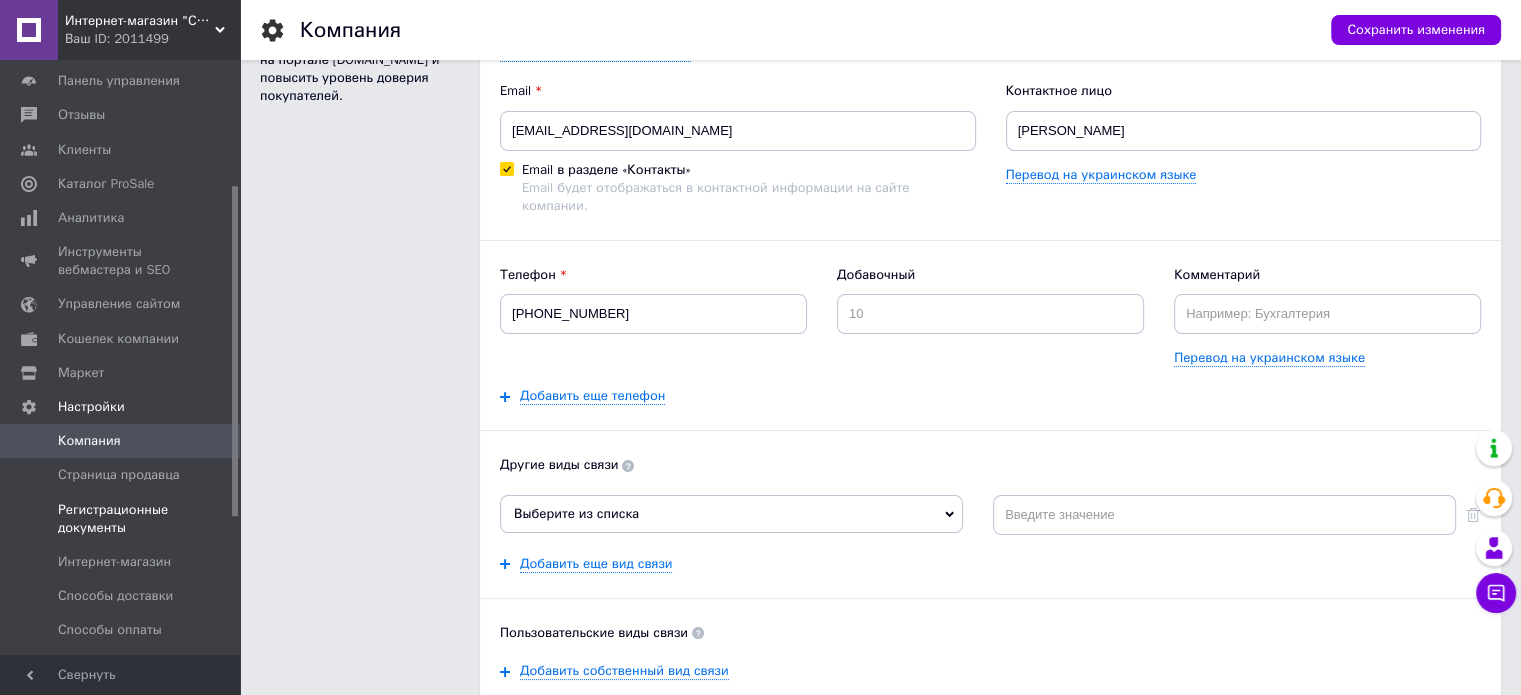 drag, startPoint x: 232, startPoint y: 419, endPoint x: 216, endPoint y: 499, distance: 81.58431 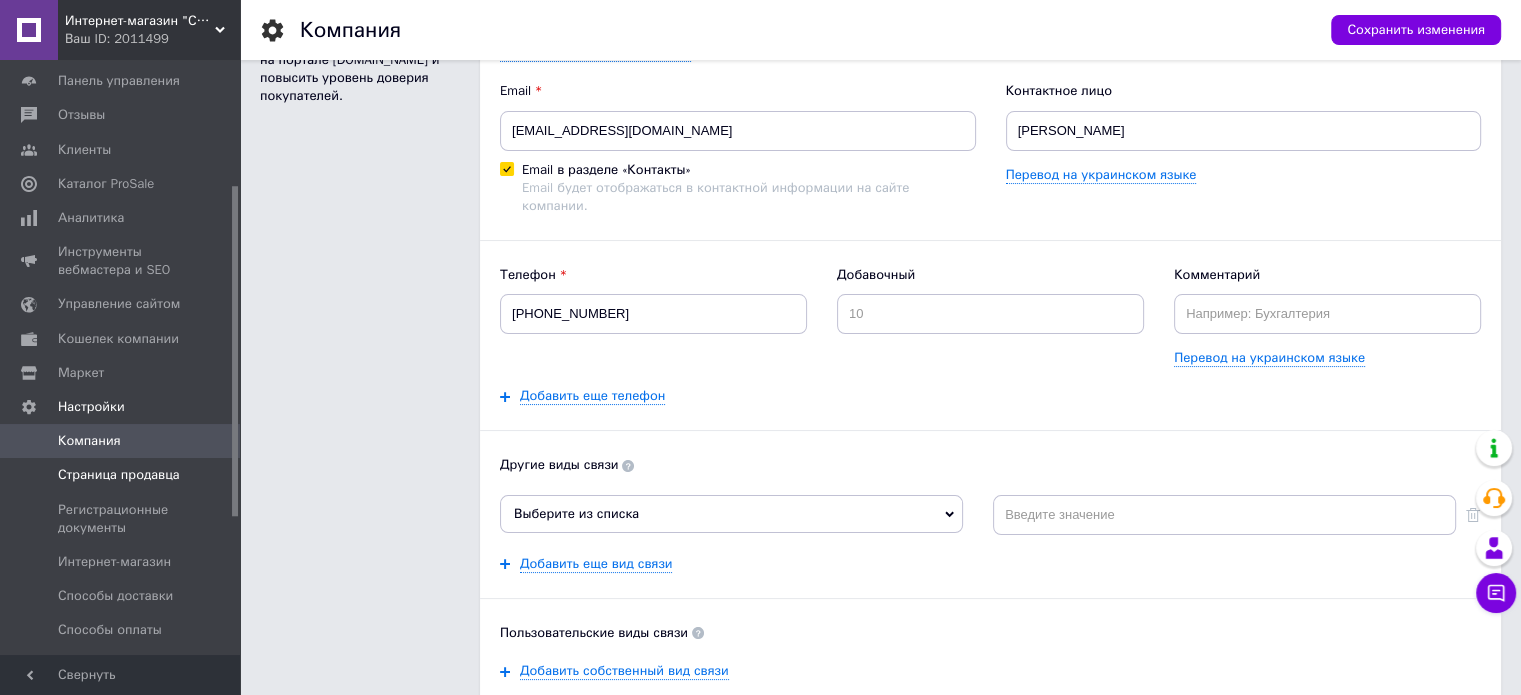 click on "Страница продавца" at bounding box center [119, 475] 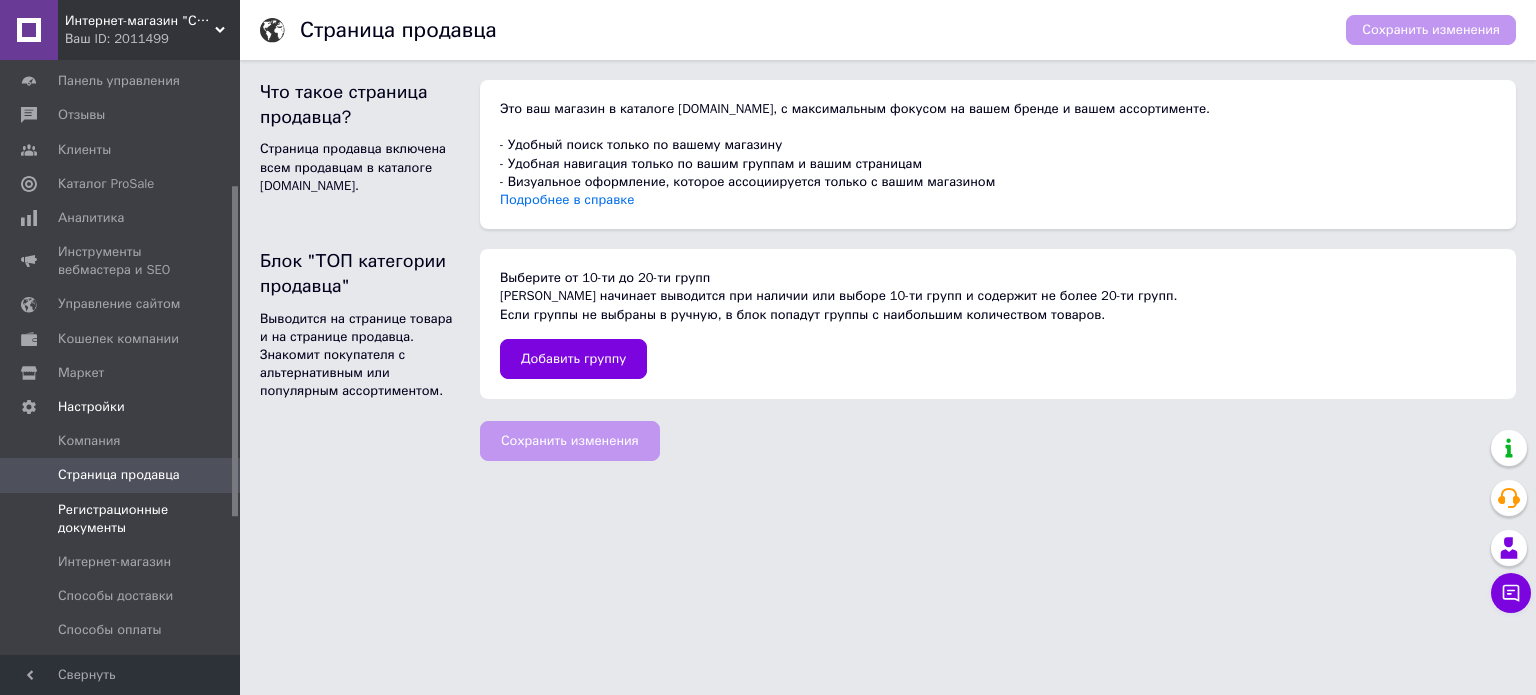 click on "Регистрационные документы" at bounding box center (121, 519) 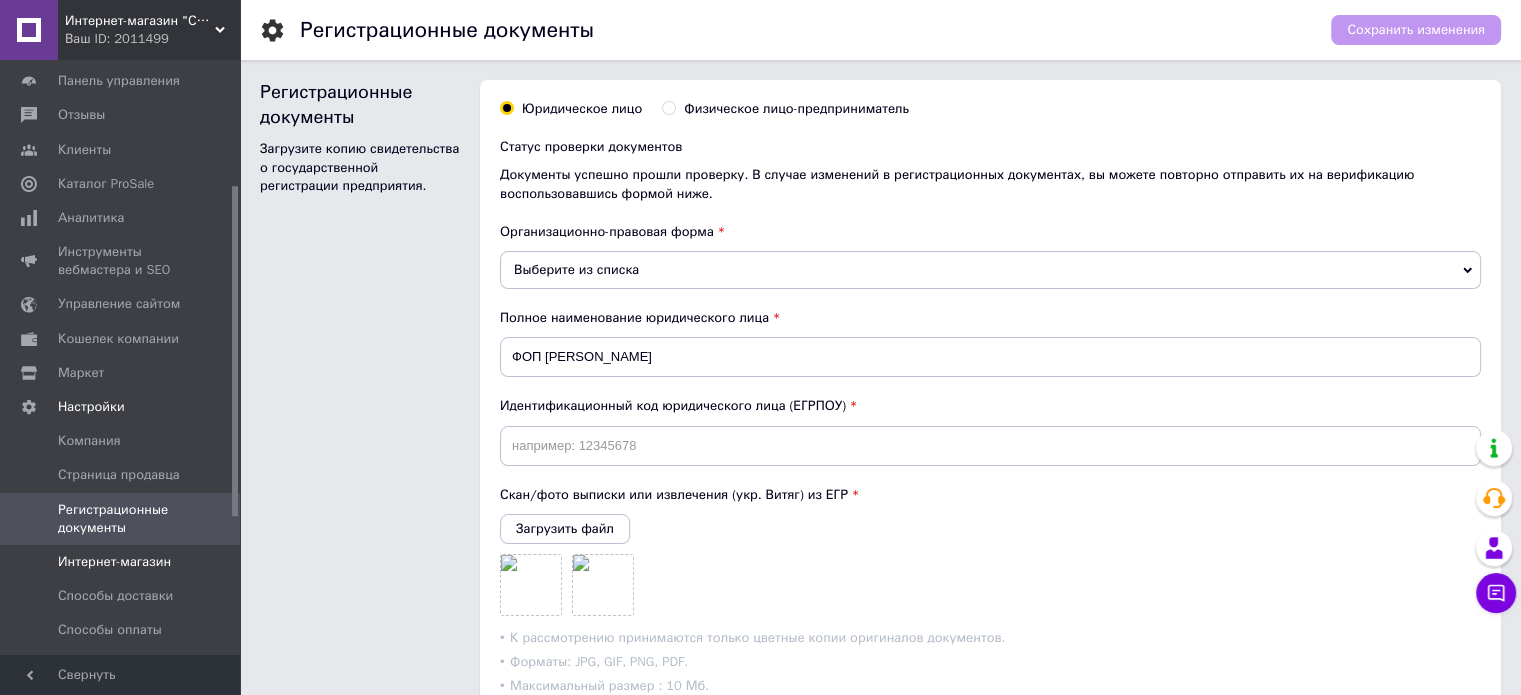 click on "Интернет-магазин" at bounding box center (114, 562) 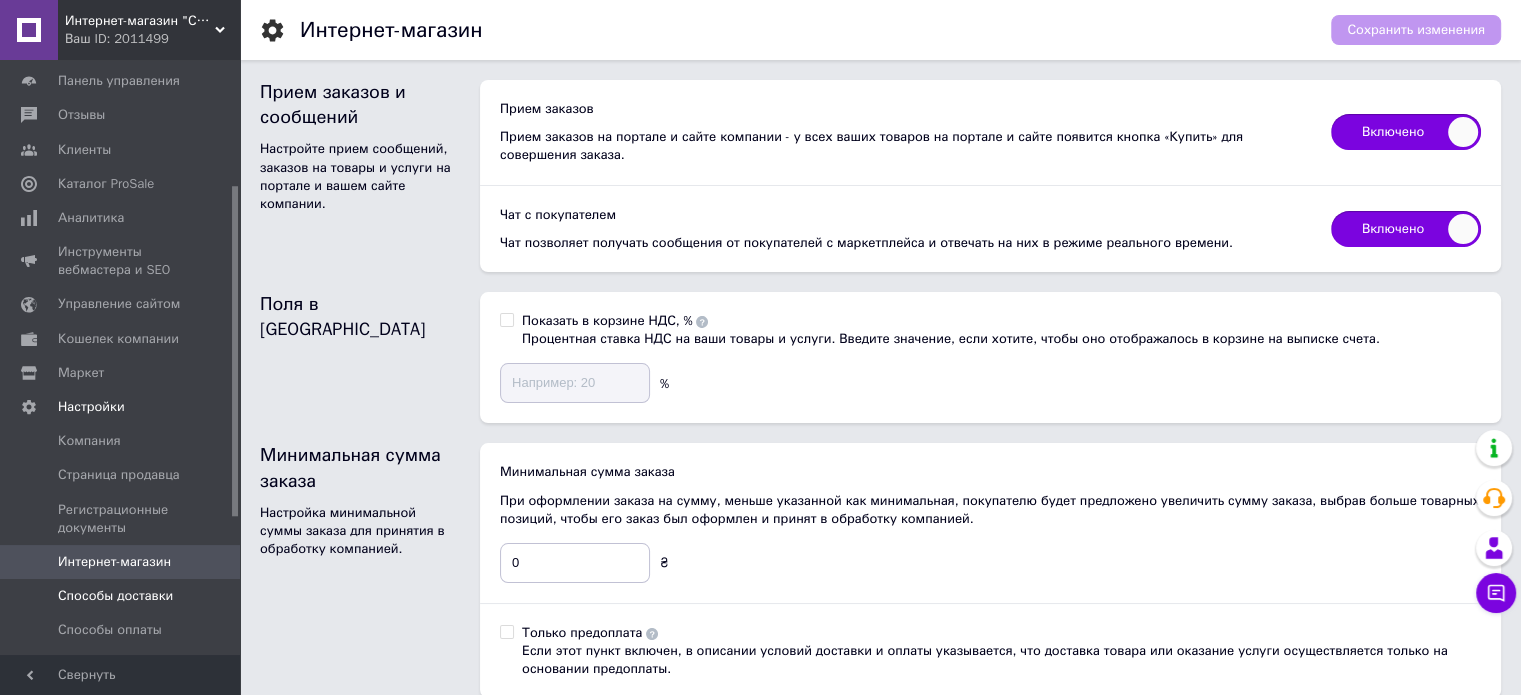 click on "Способы доставки" at bounding box center (115, 596) 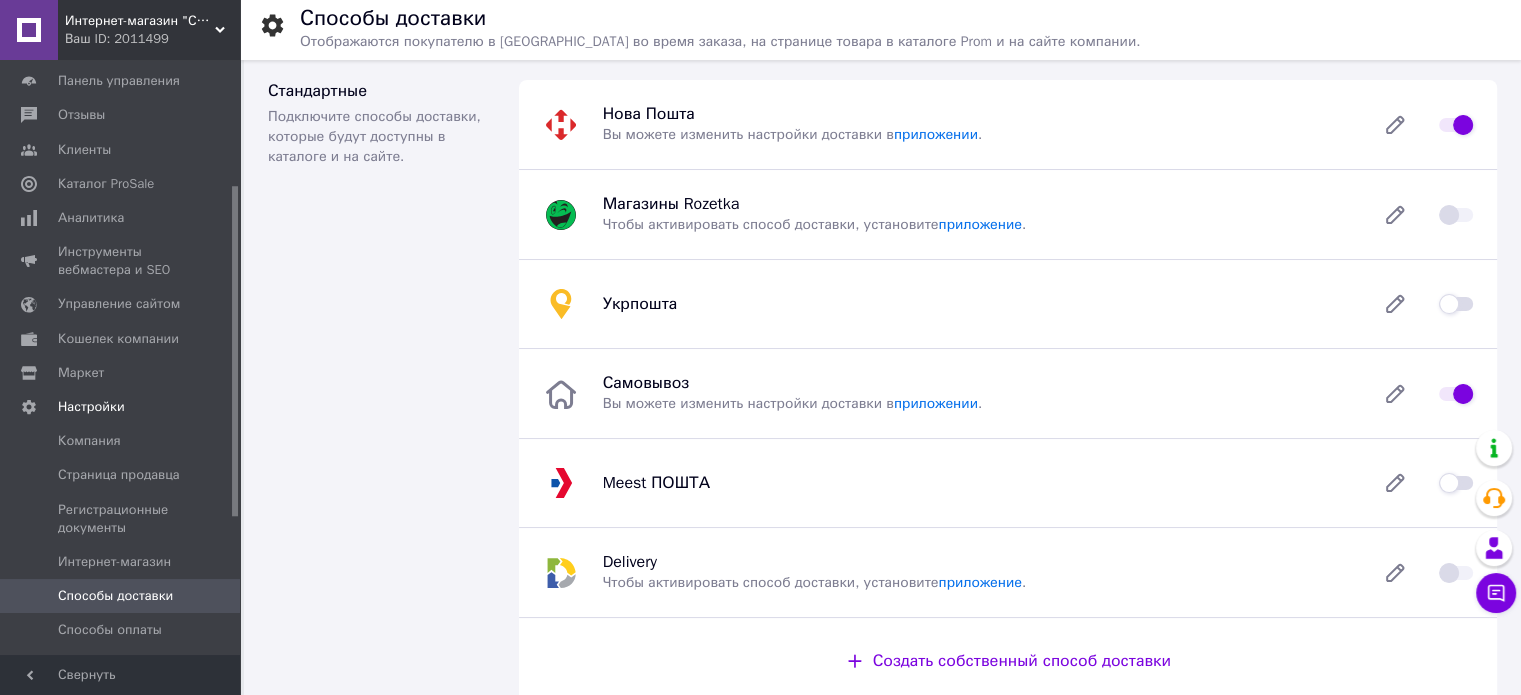 click at bounding box center [1456, 394] 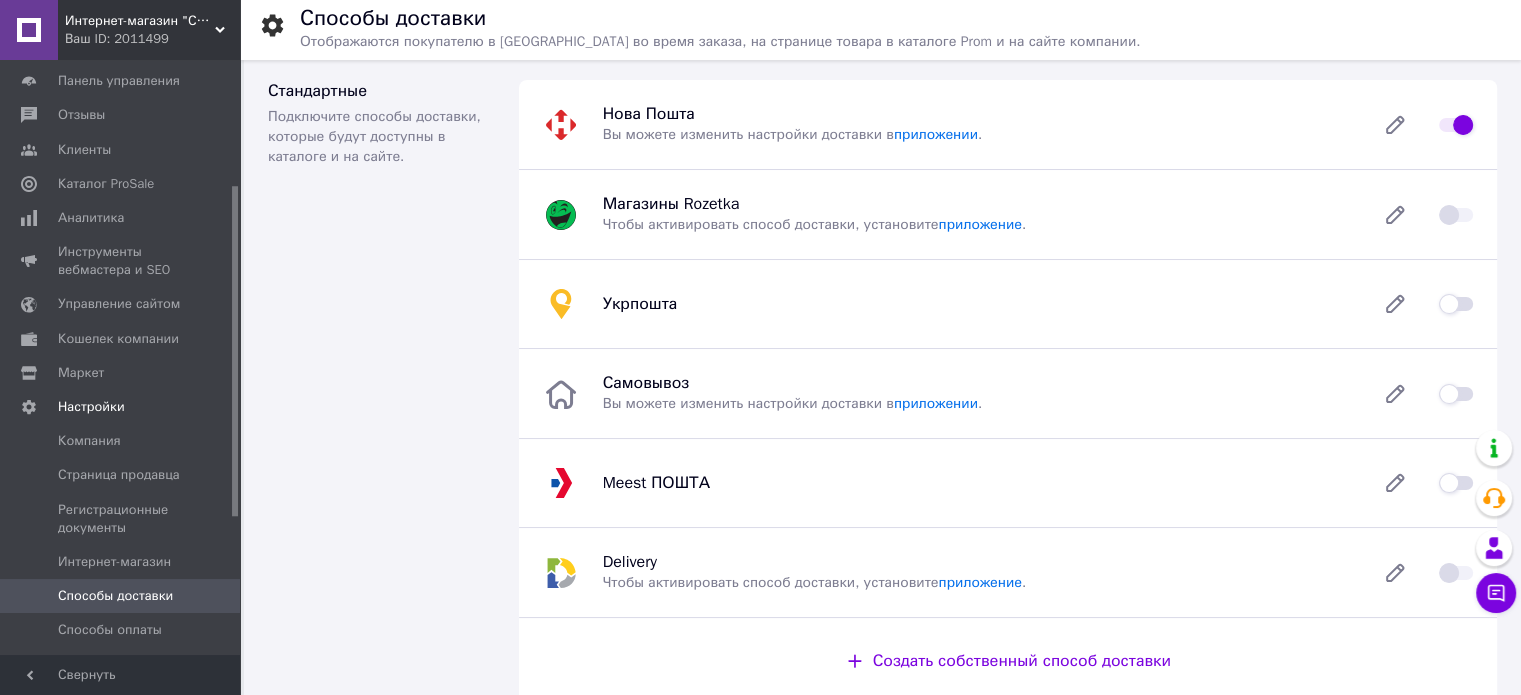 checkbox on "false" 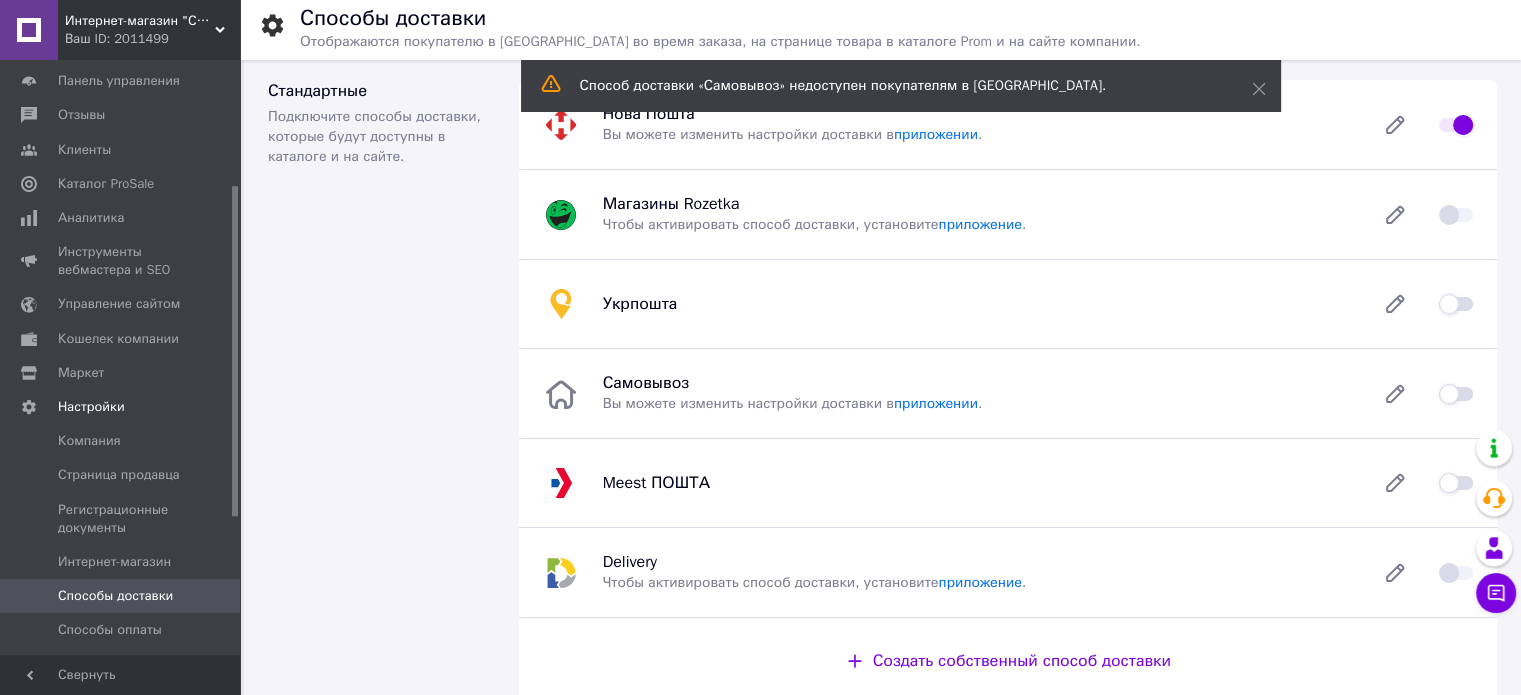 scroll, scrollTop: 100, scrollLeft: 0, axis: vertical 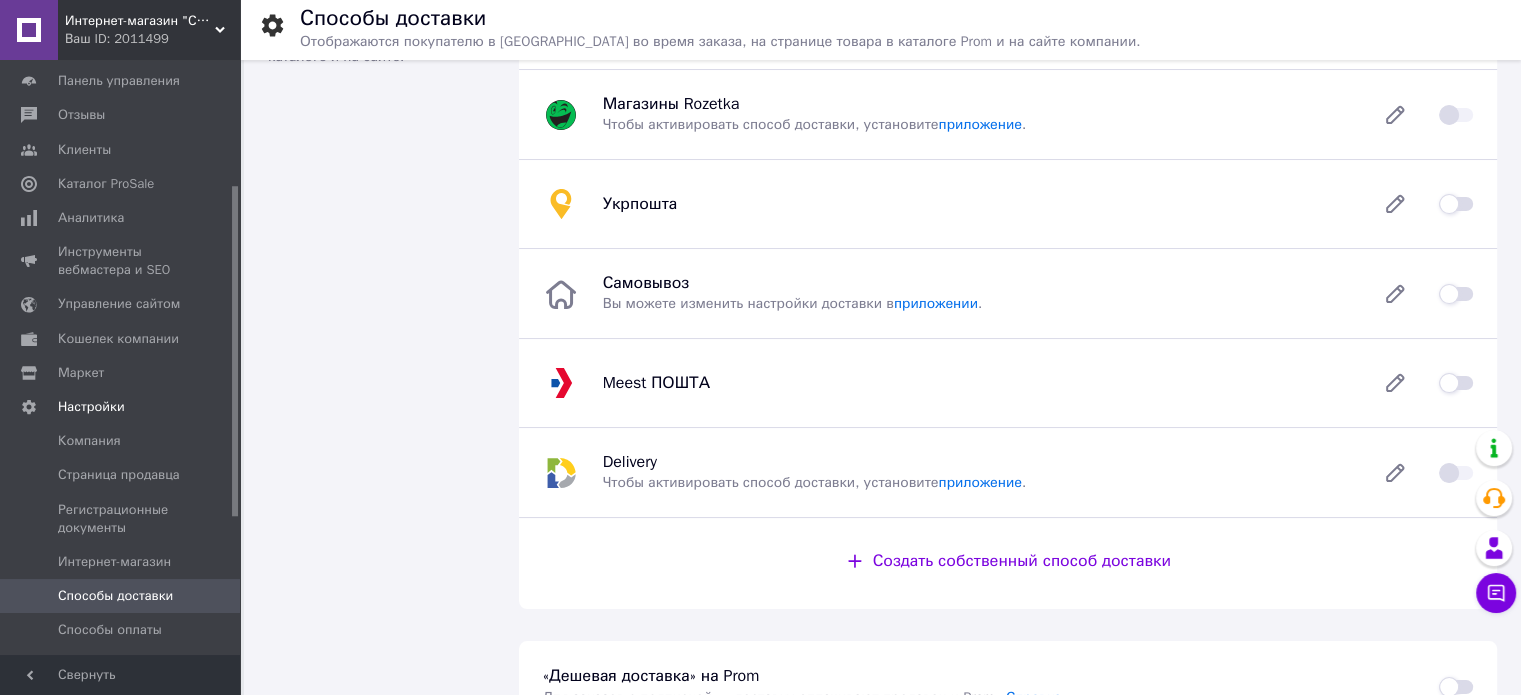 click at bounding box center [1456, 383] 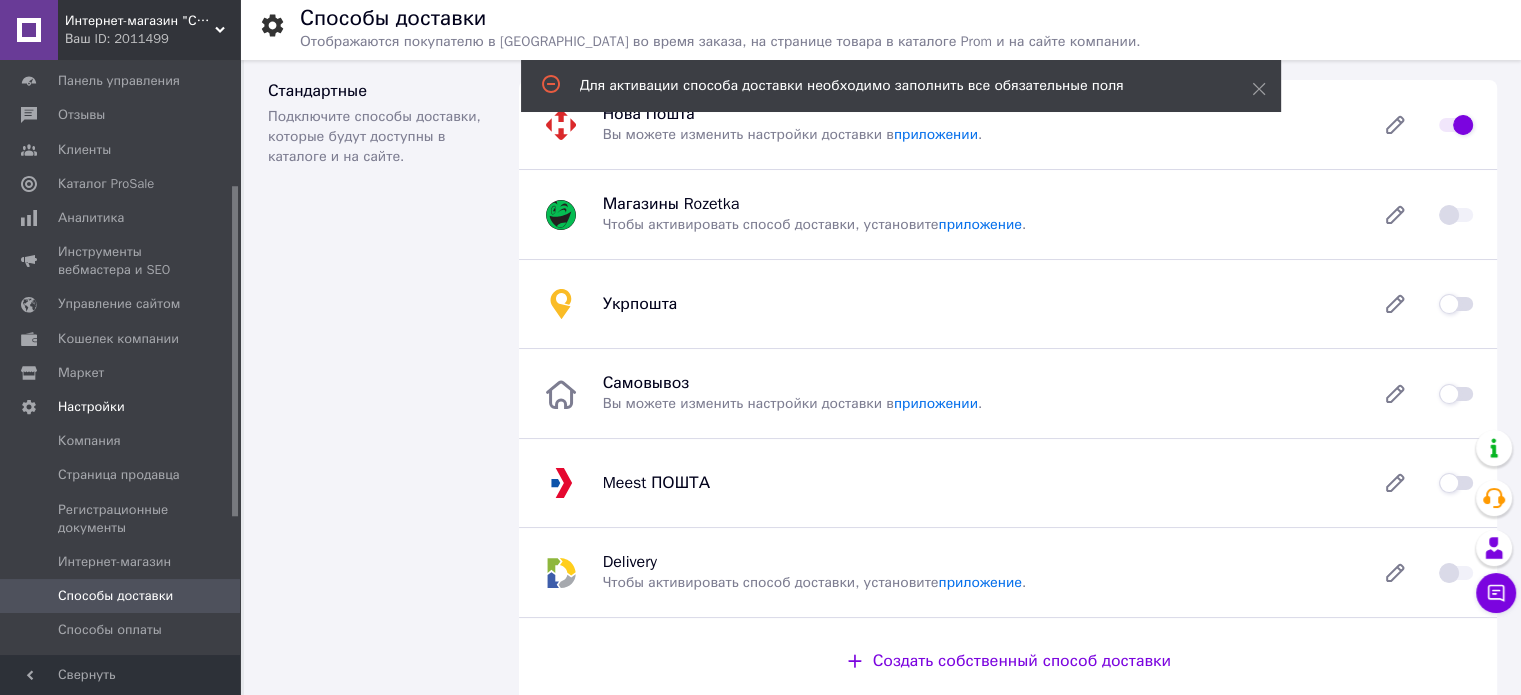 scroll, scrollTop: 100, scrollLeft: 0, axis: vertical 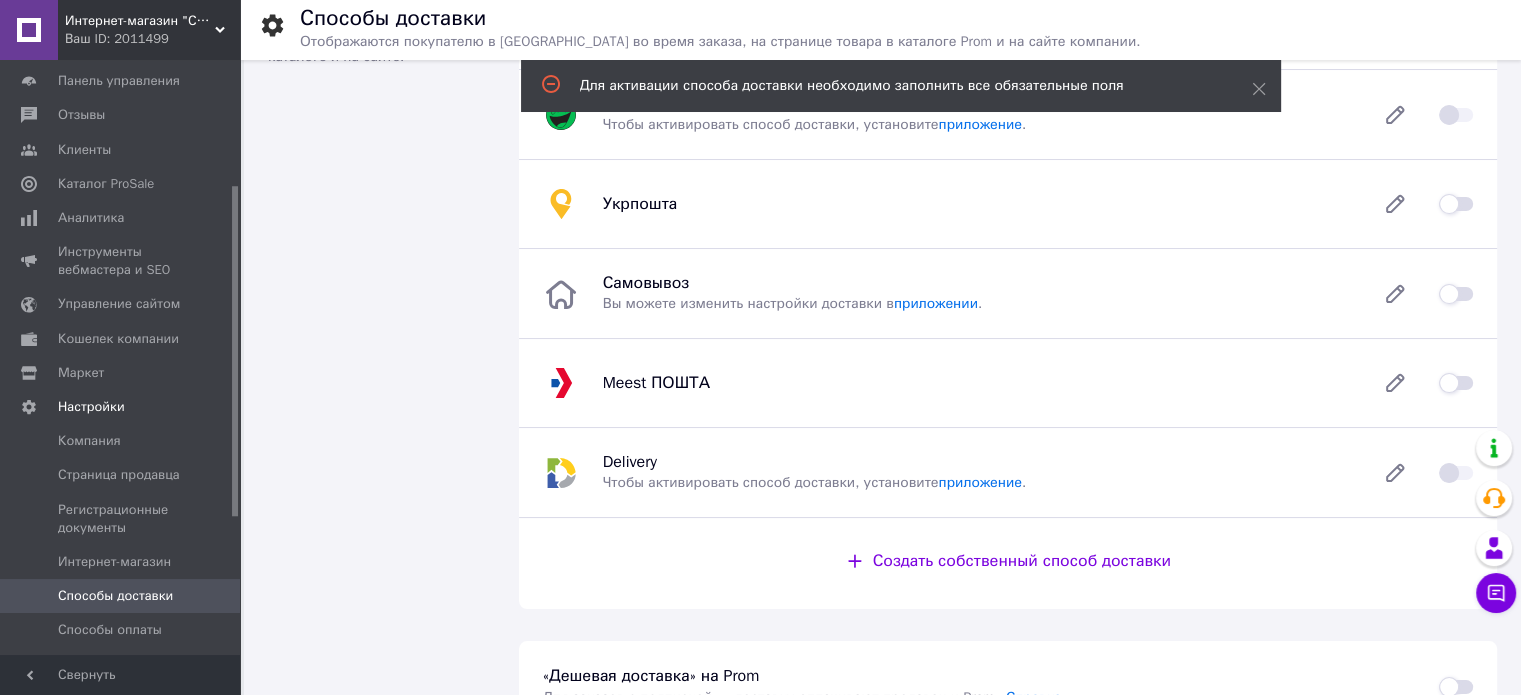 click at bounding box center (1456, 383) 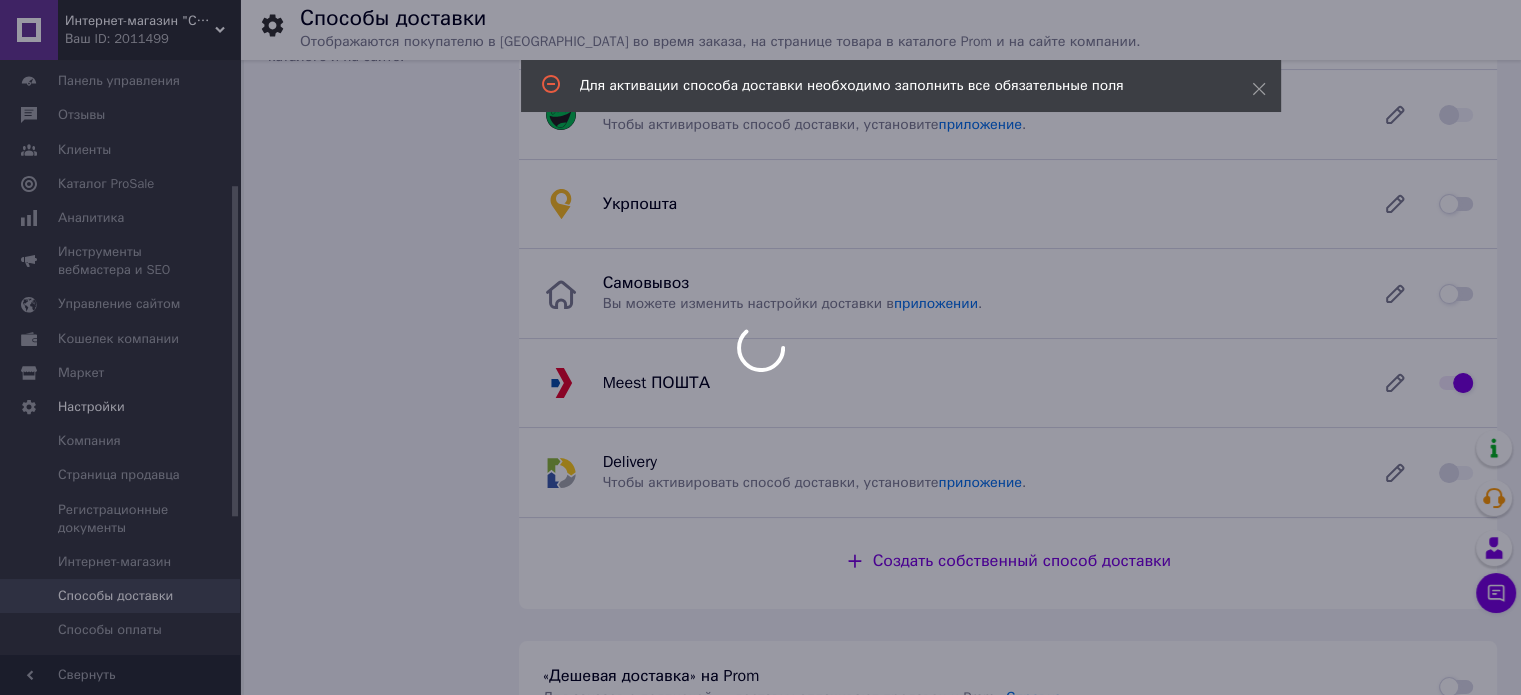 checkbox on "false" 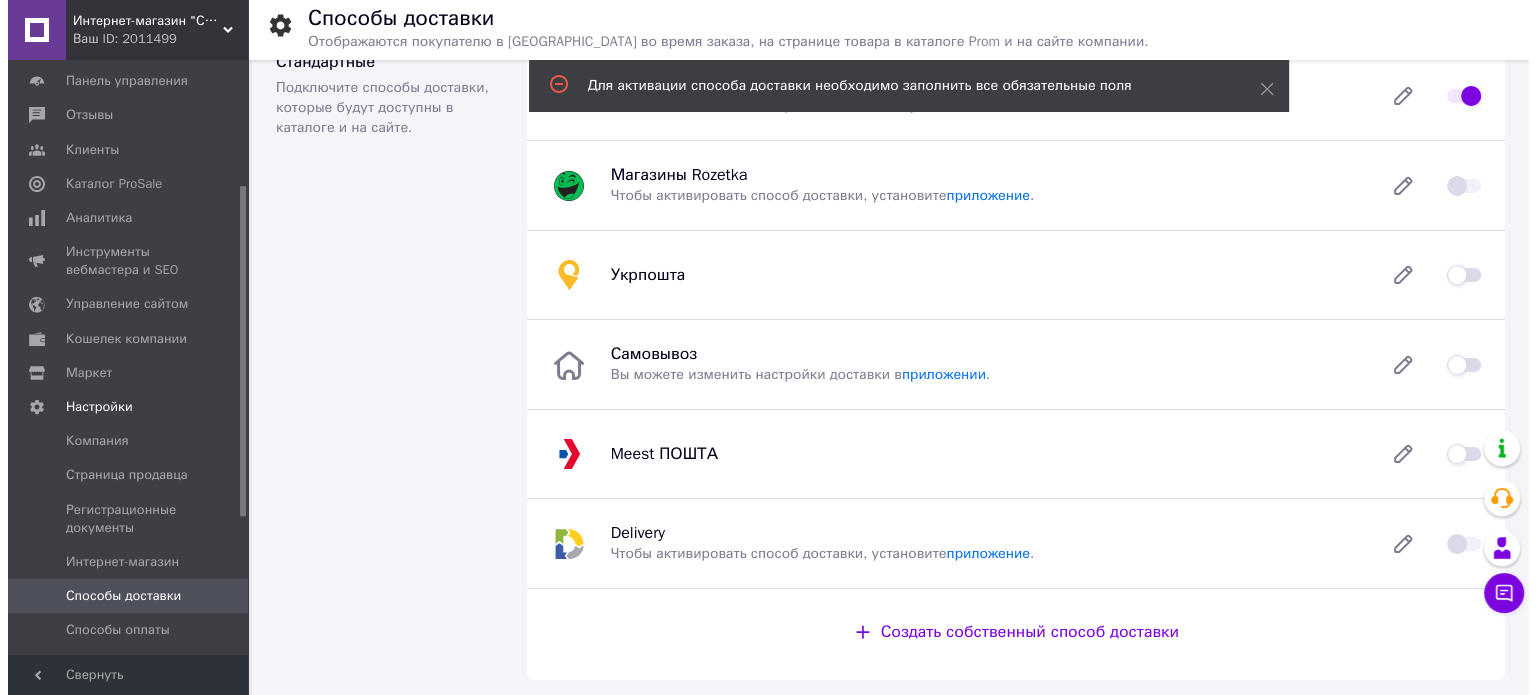 scroll, scrollTop: 0, scrollLeft: 0, axis: both 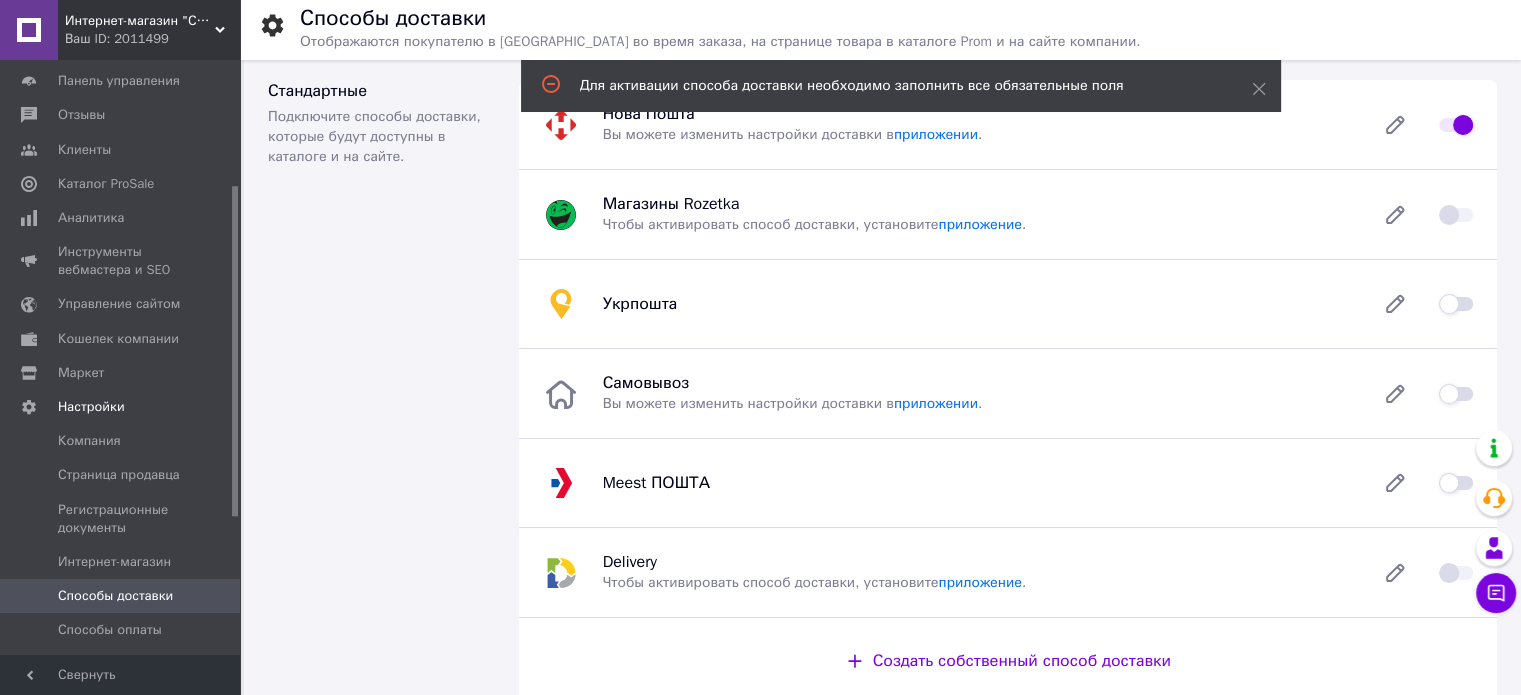 click on "Стандартные Подключите способы доставки, которые будут доступны в каталоге и на сайте." at bounding box center (381, 394) 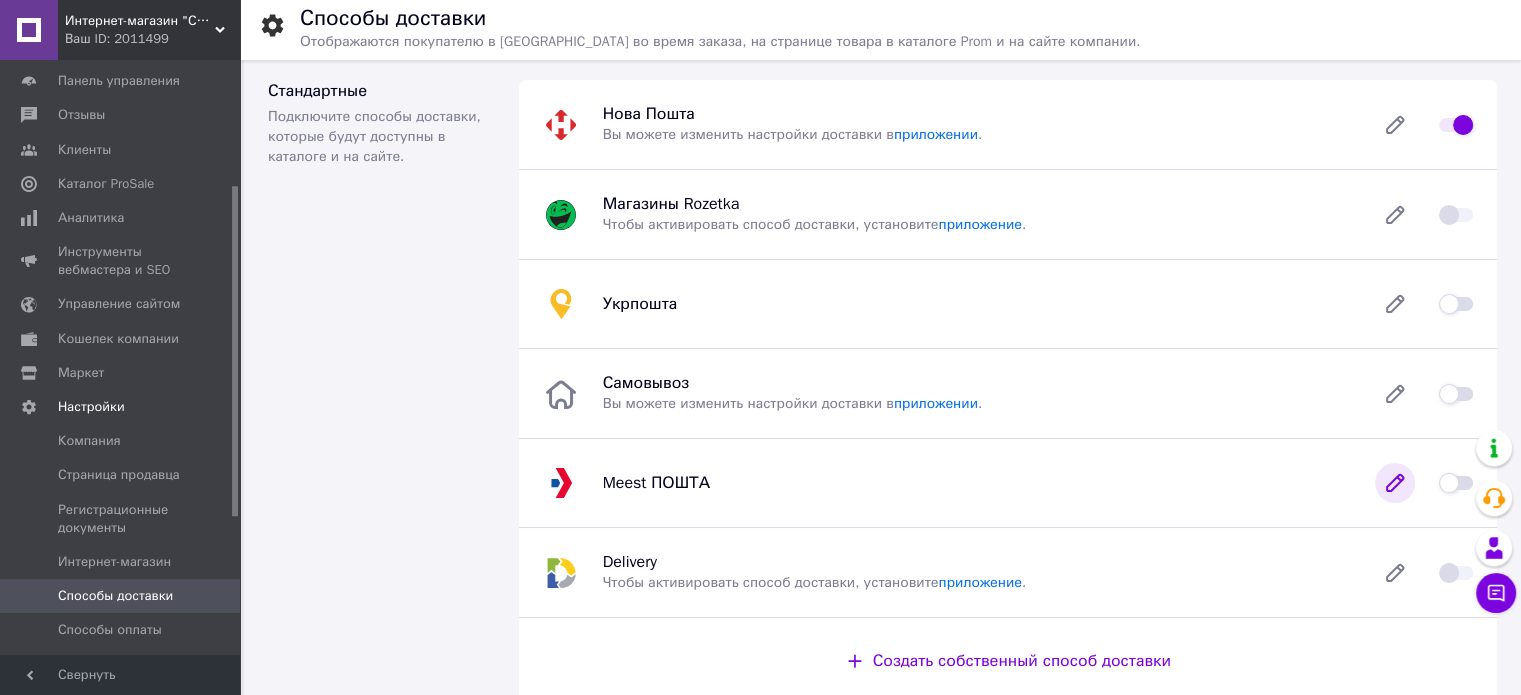 click 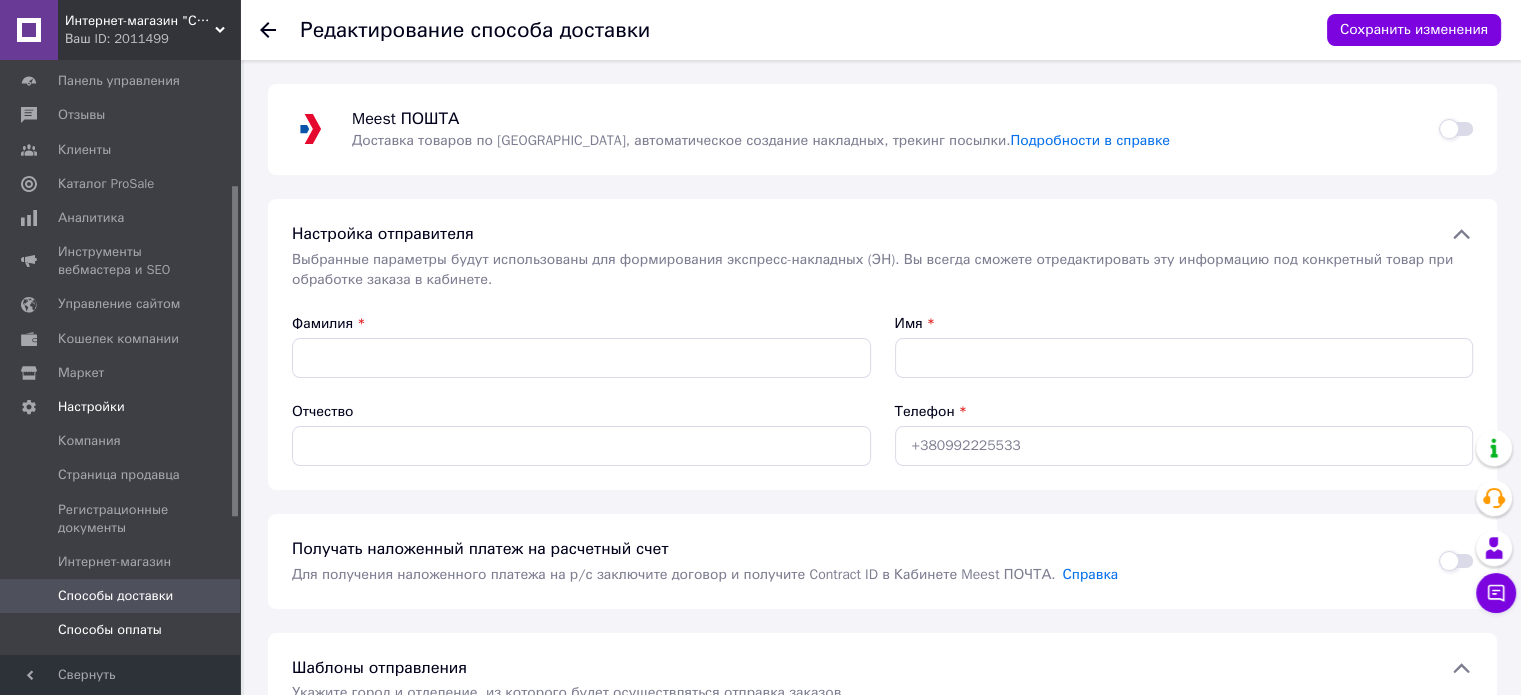 click on "Способы оплаты" at bounding box center [110, 630] 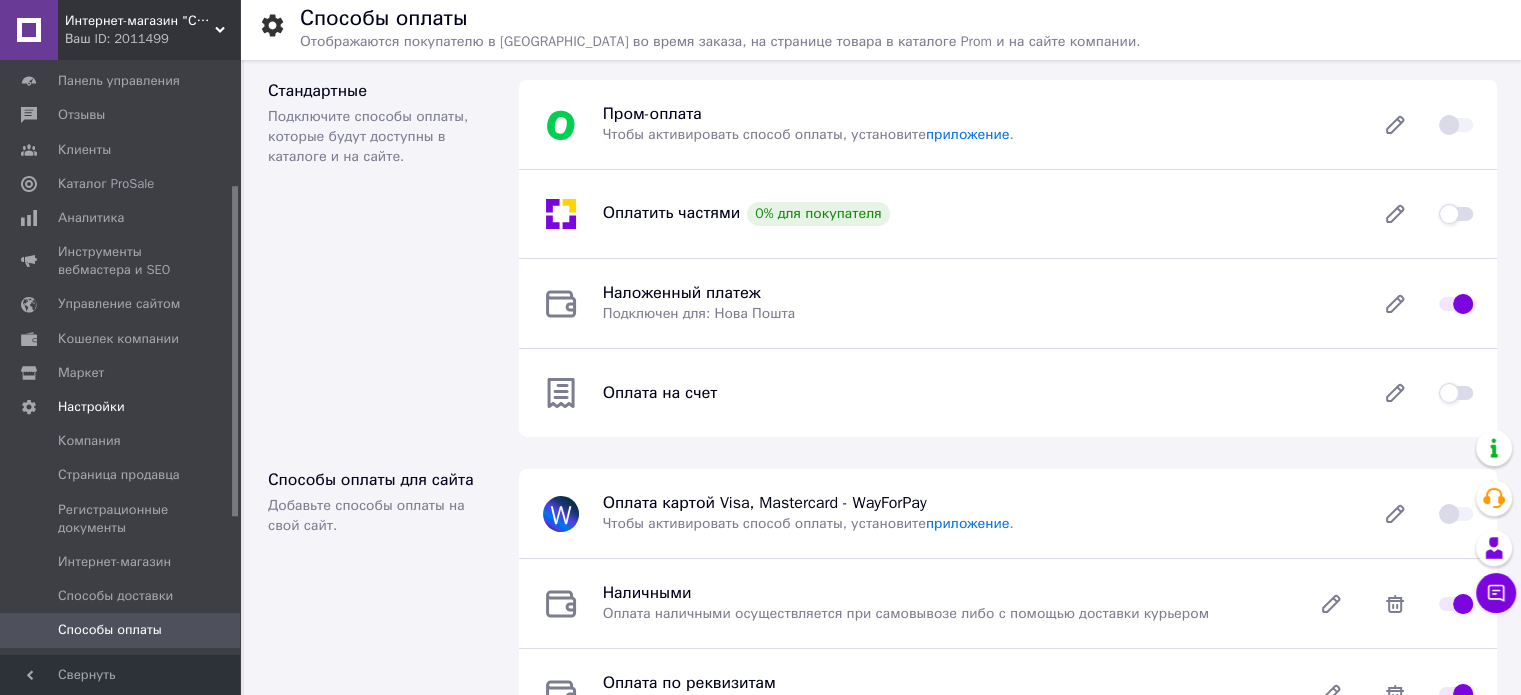 click on "Пром-оплата   Чтобы активировать способ оплаты, установите  приложение . Оплатить частями   0% для покупателя Наложенный платеж   Подключен для: Нова Пошта Оплата на счет" at bounding box center [1008, 258] 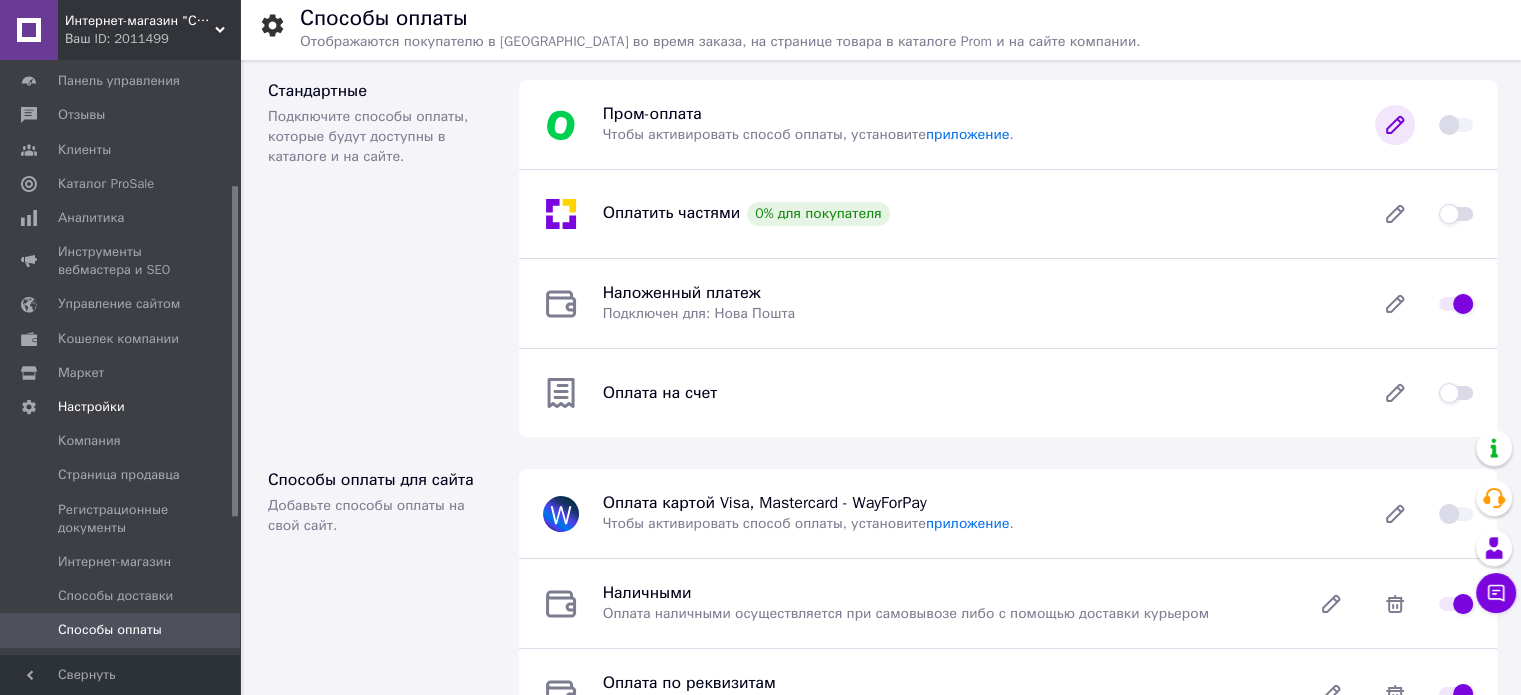 click 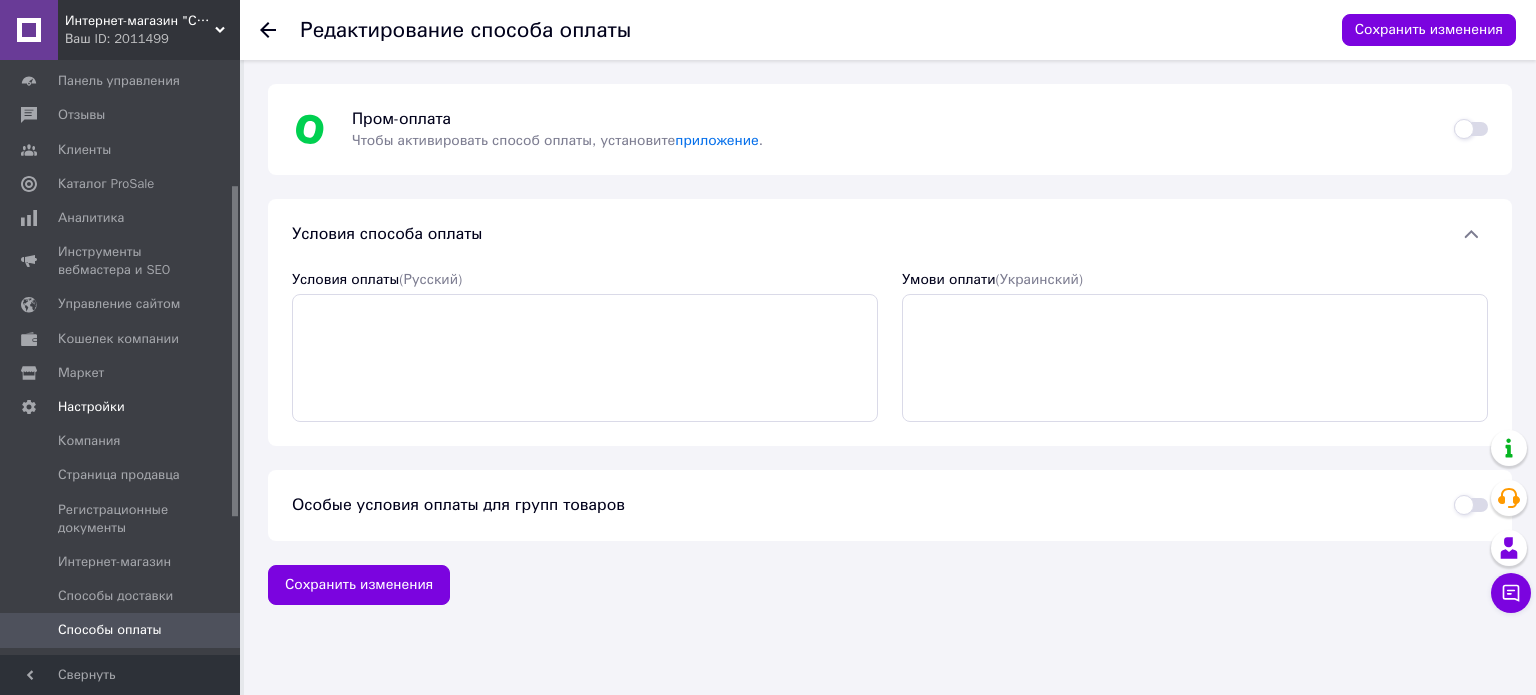 click at bounding box center [1471, 129] 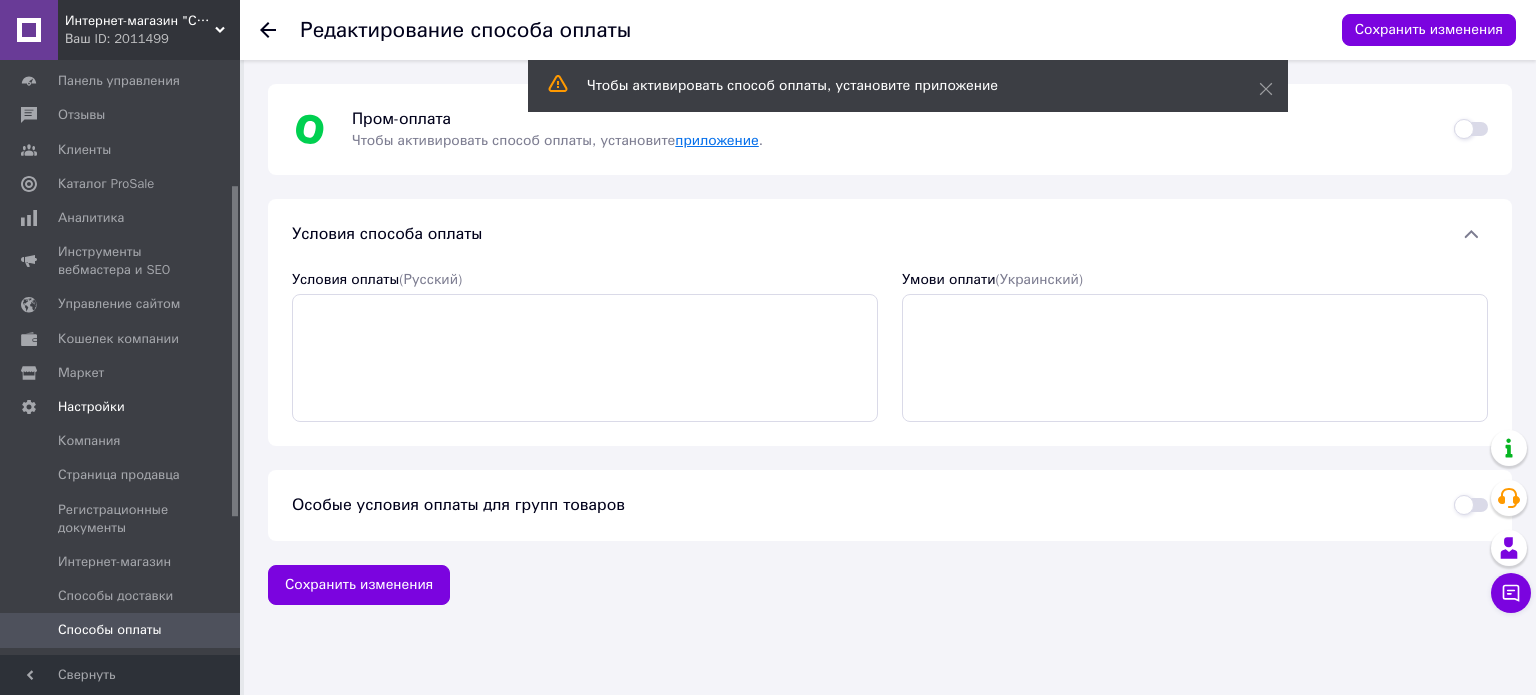 click on "приложение" at bounding box center (716, 140) 